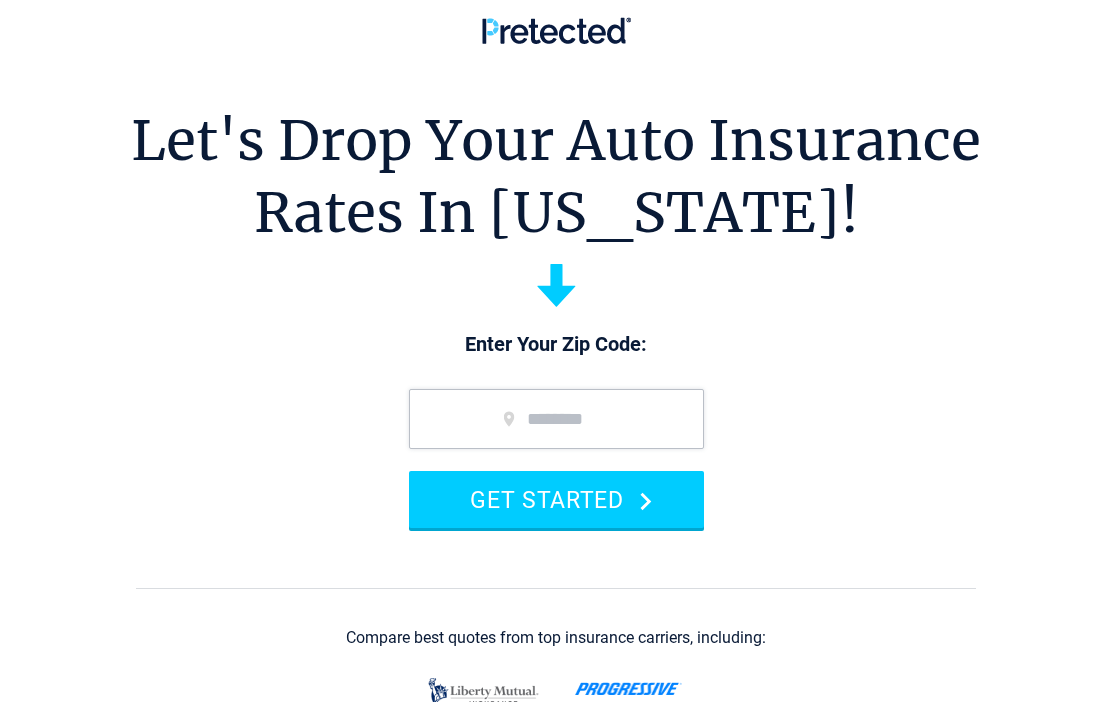 scroll, scrollTop: 0, scrollLeft: 0, axis: both 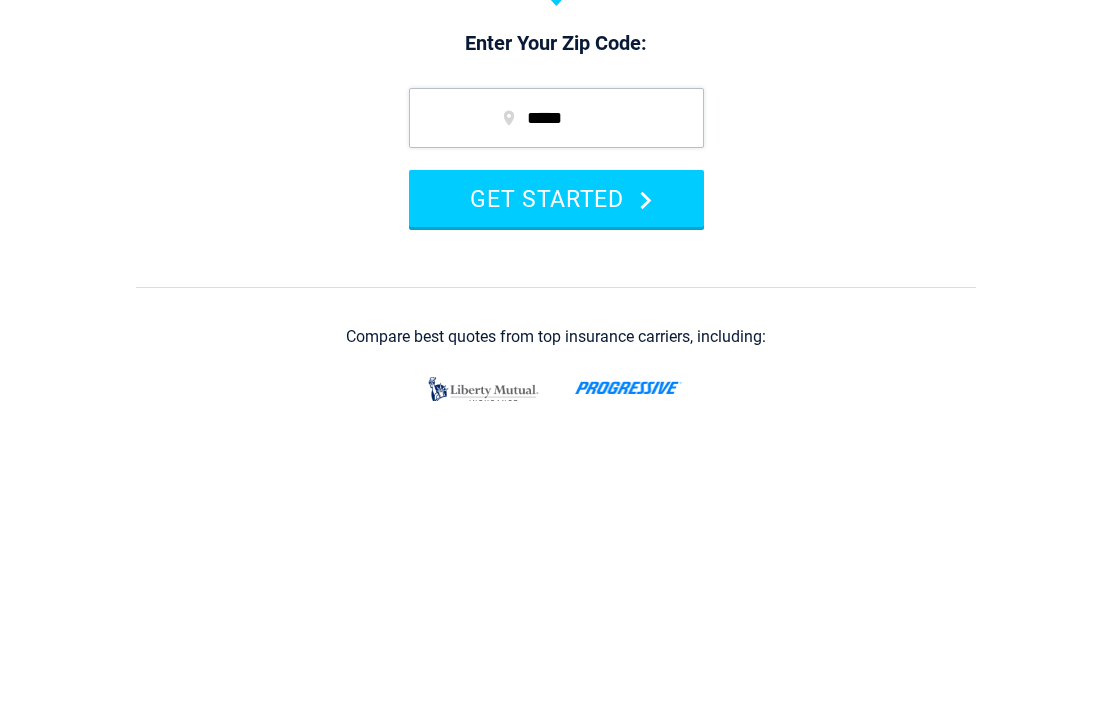 type on "*****" 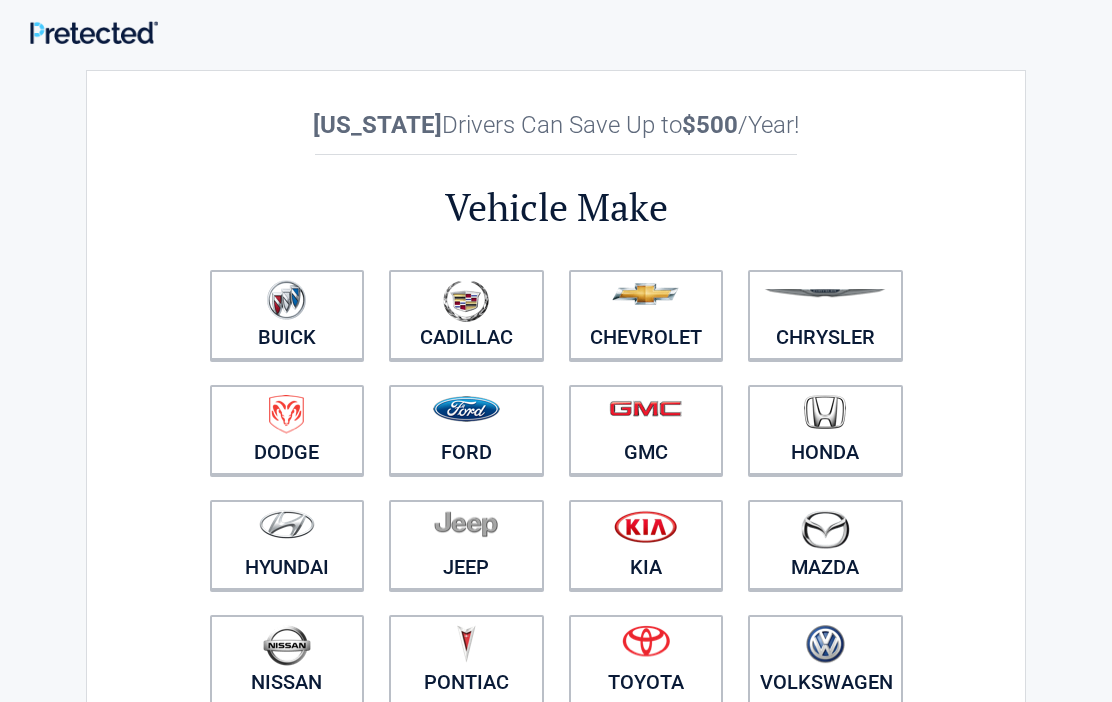 scroll, scrollTop: 0, scrollLeft: 0, axis: both 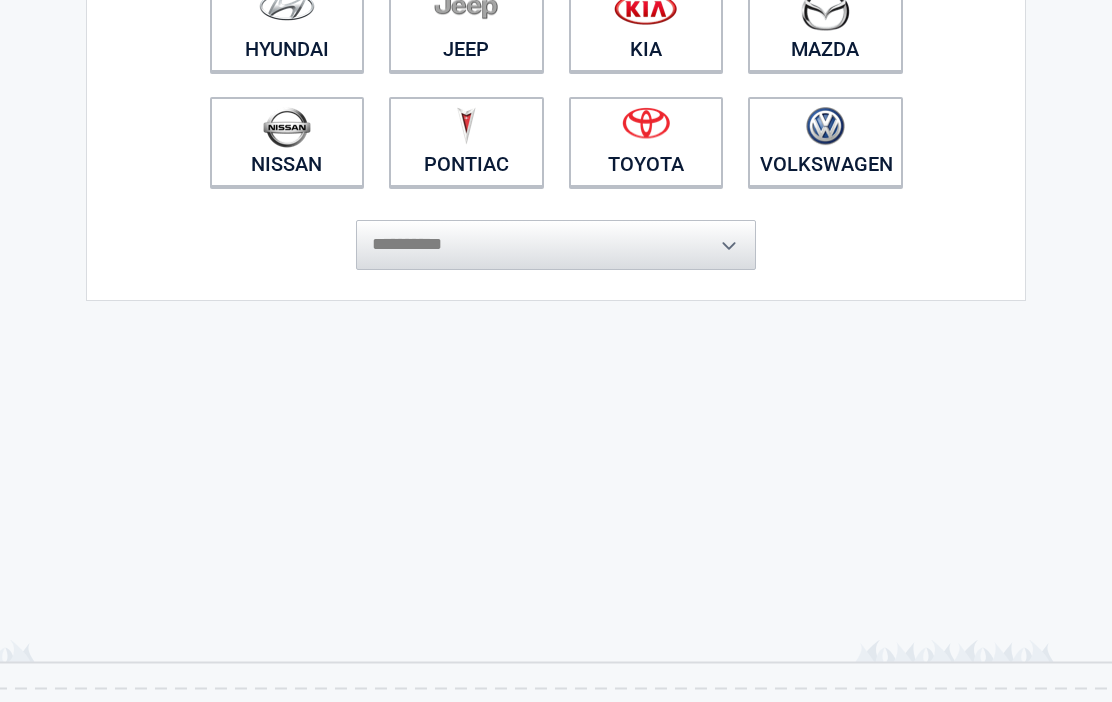 click at bounding box center [646, 123] 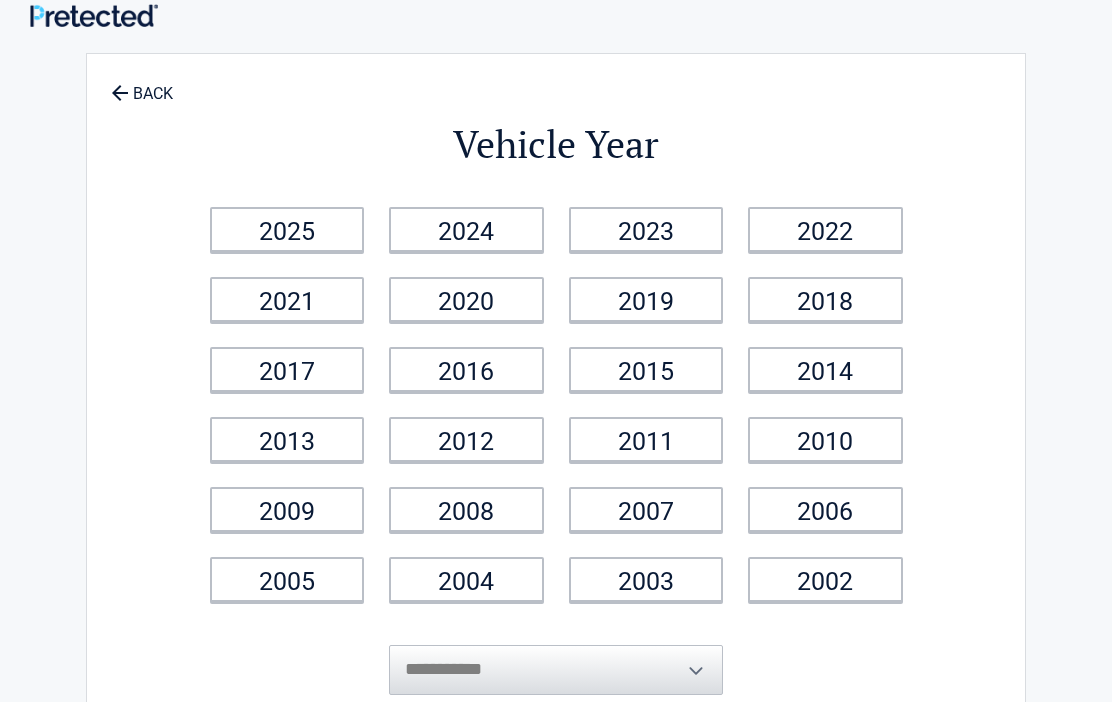 scroll, scrollTop: 16, scrollLeft: 0, axis: vertical 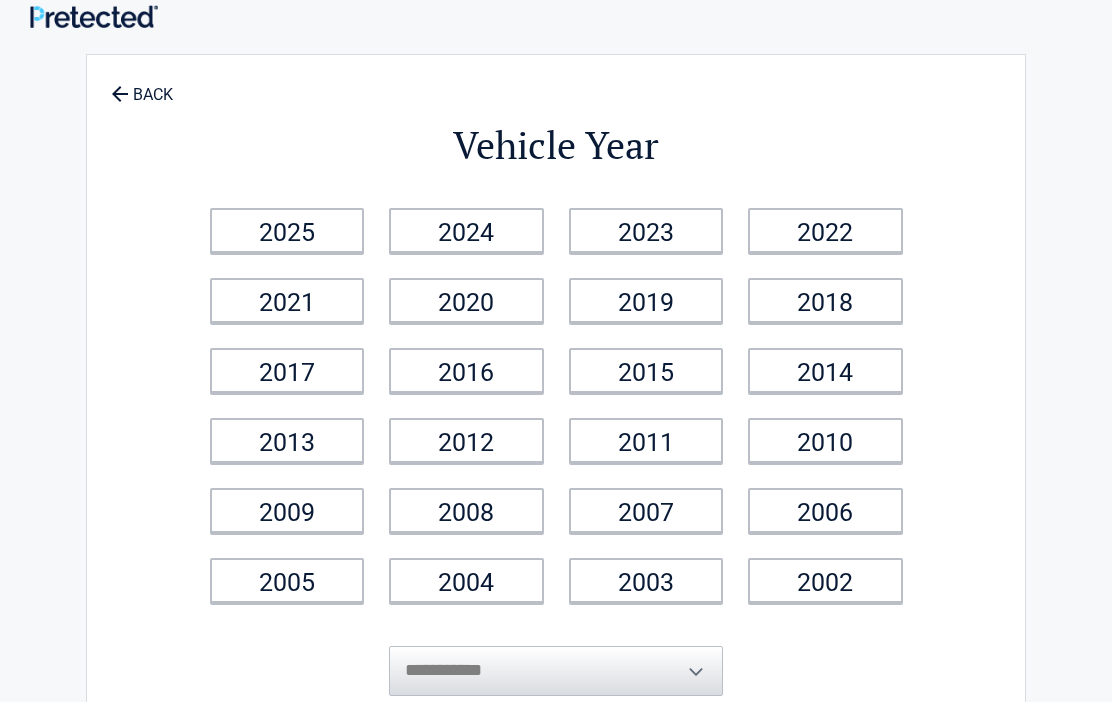 click on "2019" at bounding box center (646, 300) 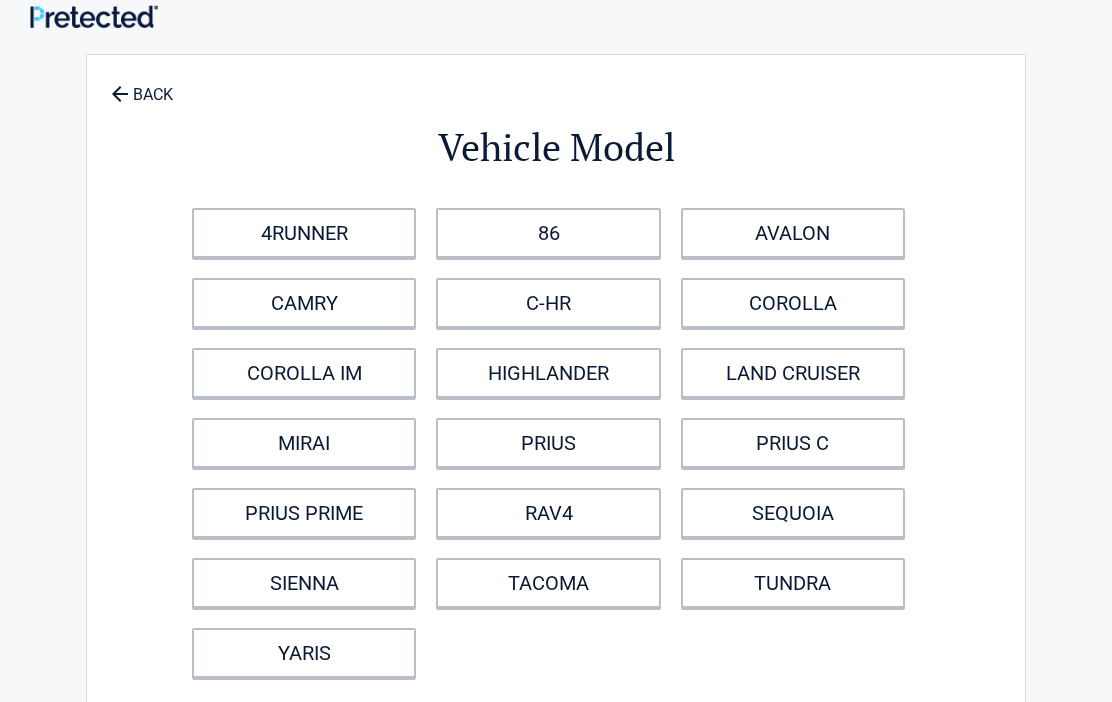 click on "COROLLA" at bounding box center (793, 303) 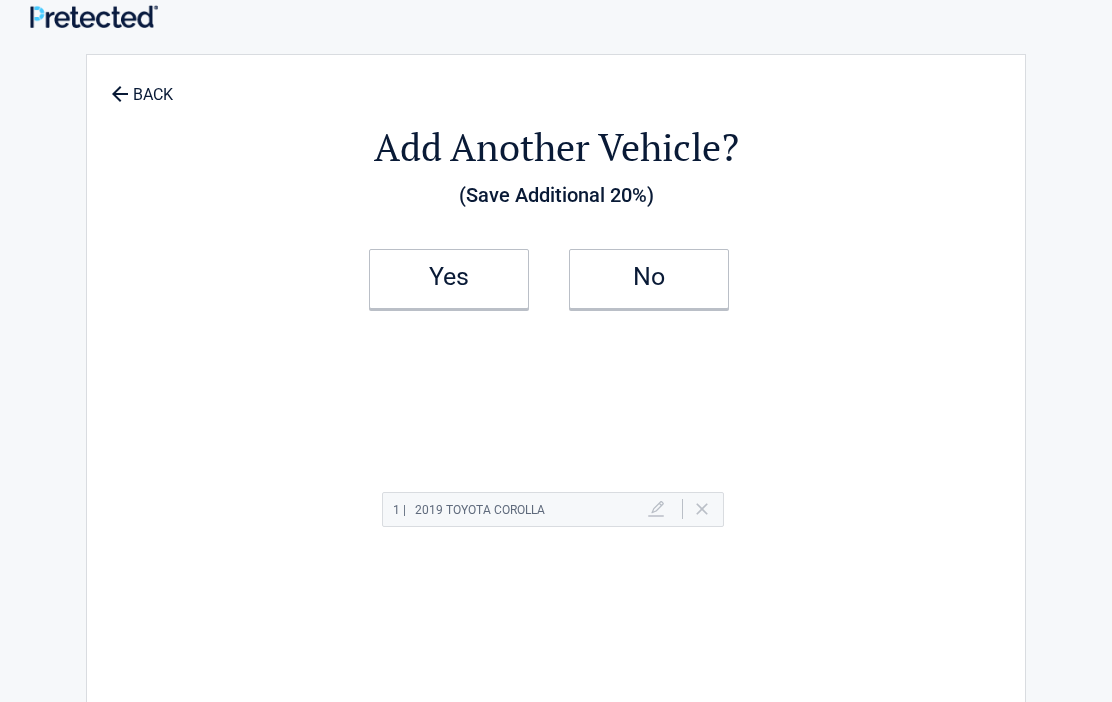 click on "No" at bounding box center [649, 279] 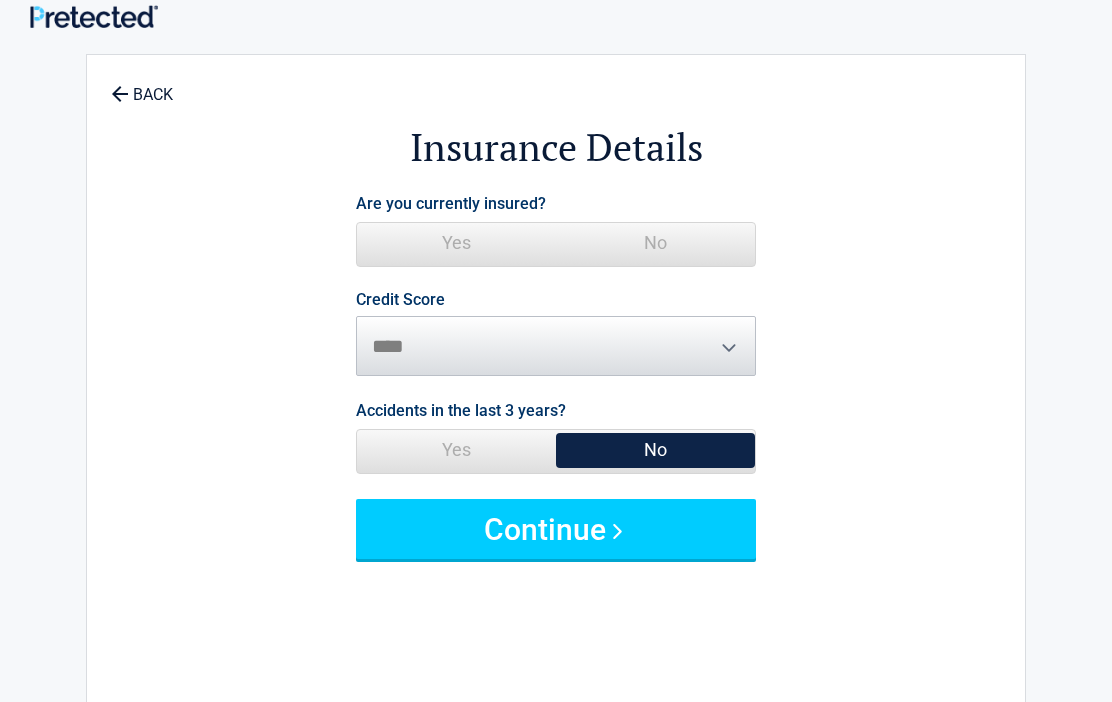 click on "Yes" at bounding box center [456, 243] 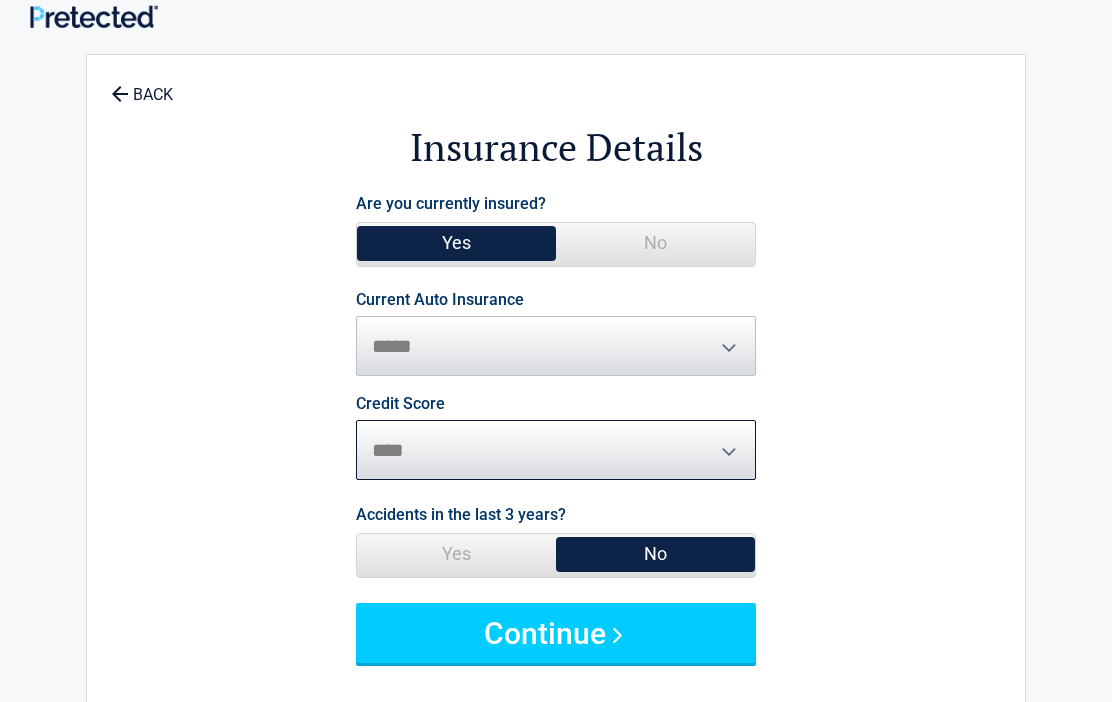 click on "*********
****
*******
****" at bounding box center [556, 450] 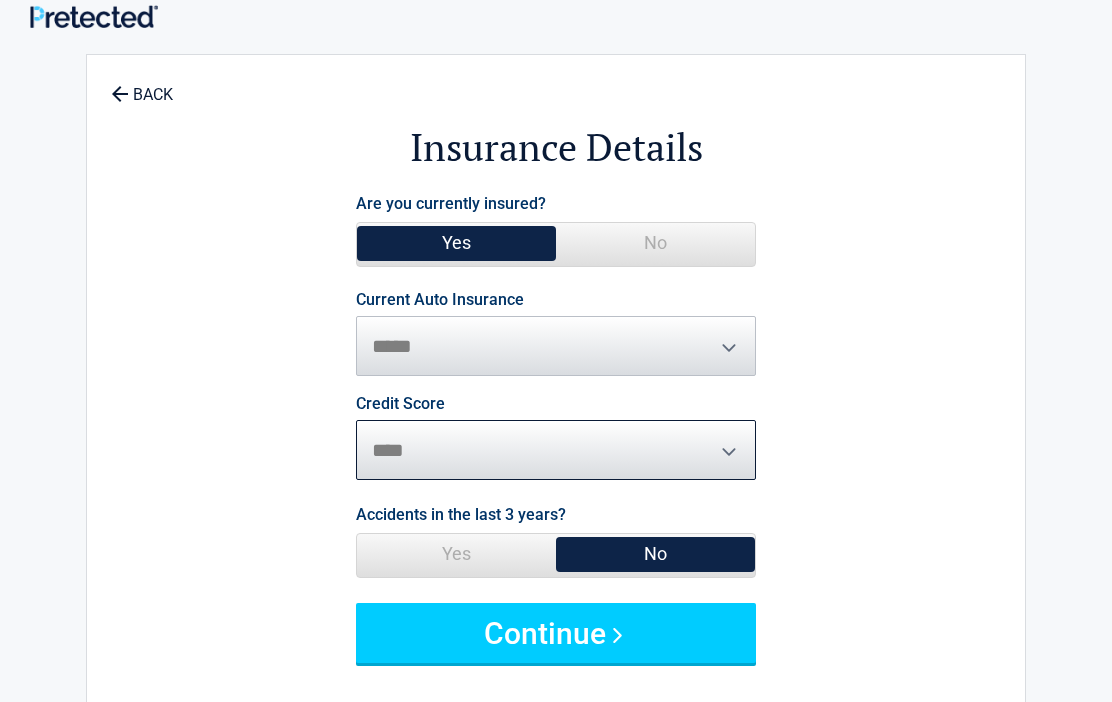 scroll, scrollTop: 0, scrollLeft: 0, axis: both 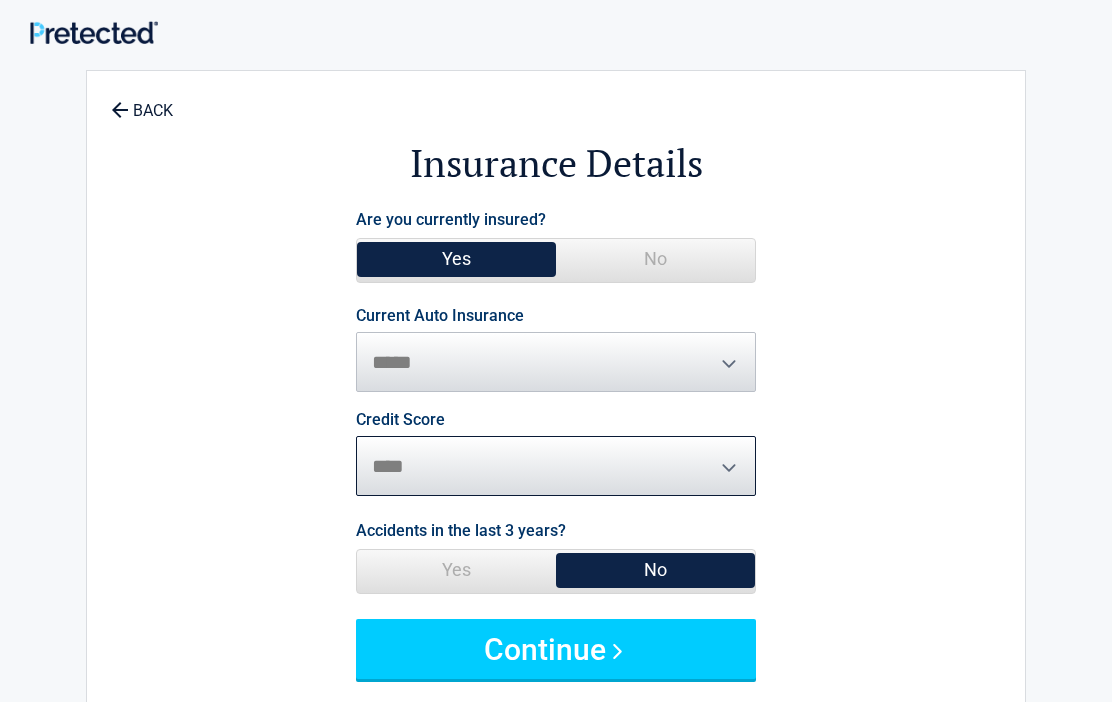 click on "*********
****
*******
****" at bounding box center [556, 466] 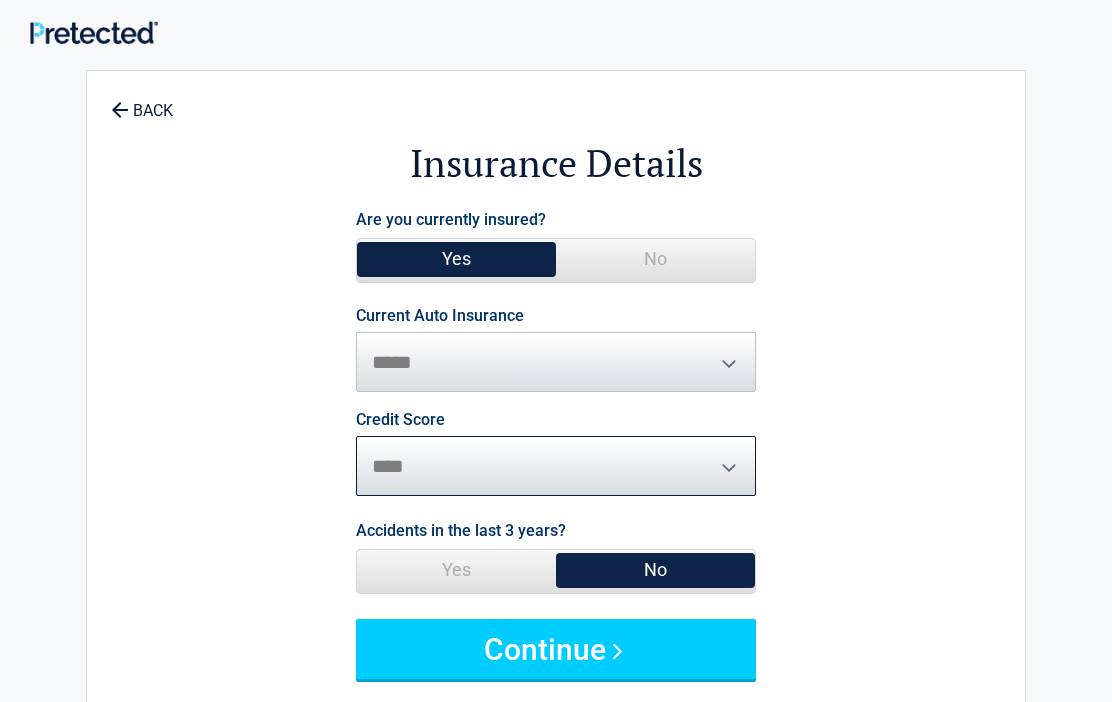 select on "*********" 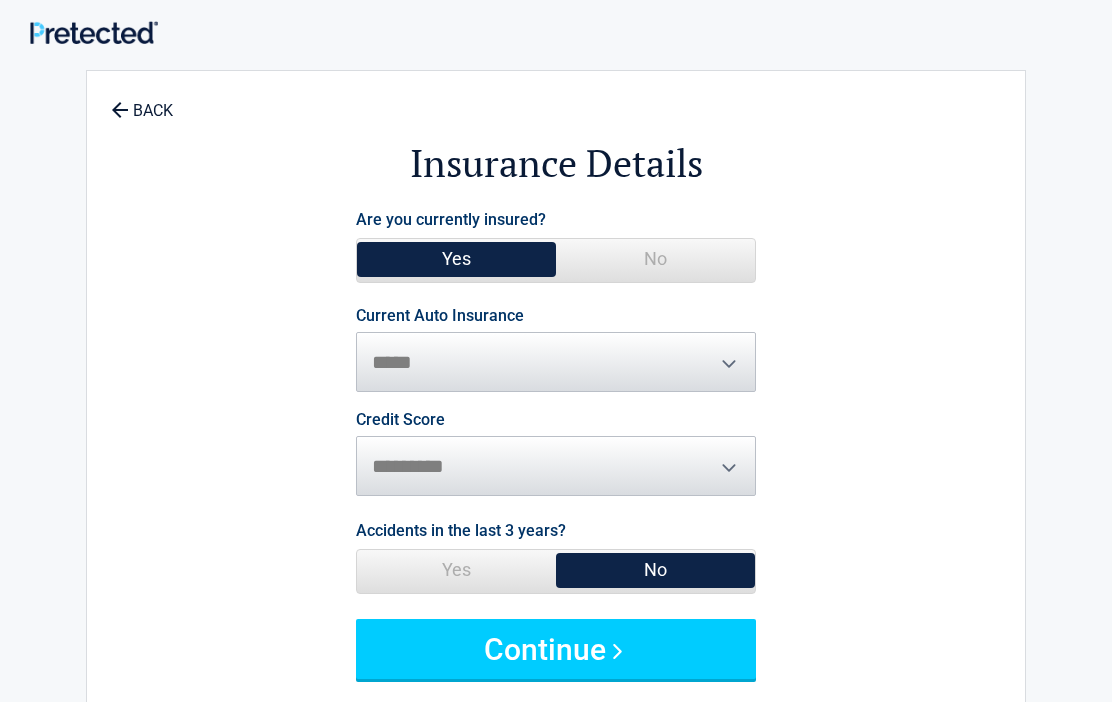 click on "No" at bounding box center [655, 570] 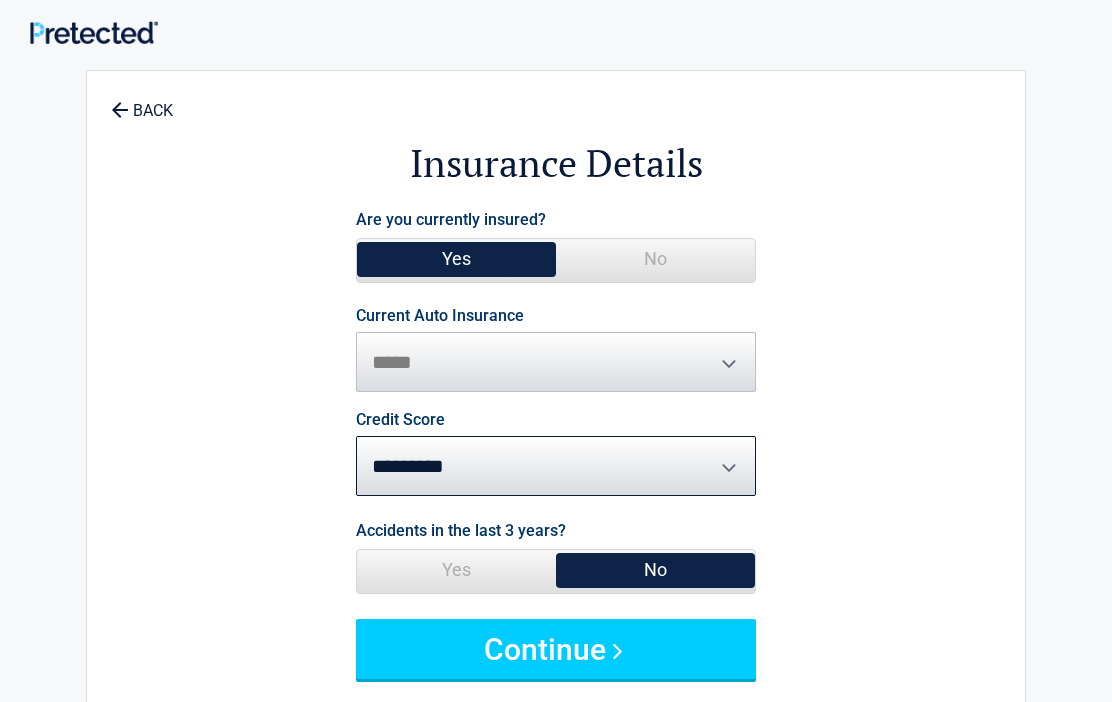 click on "Continue" at bounding box center [556, 649] 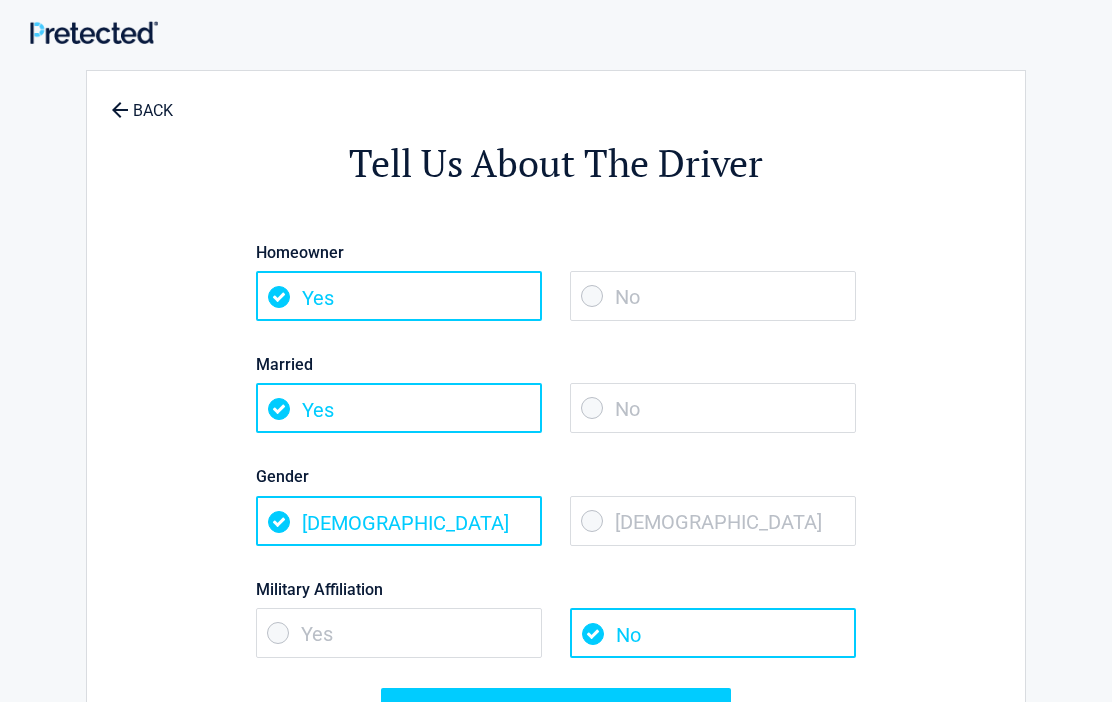 click on "No" at bounding box center [713, 296] 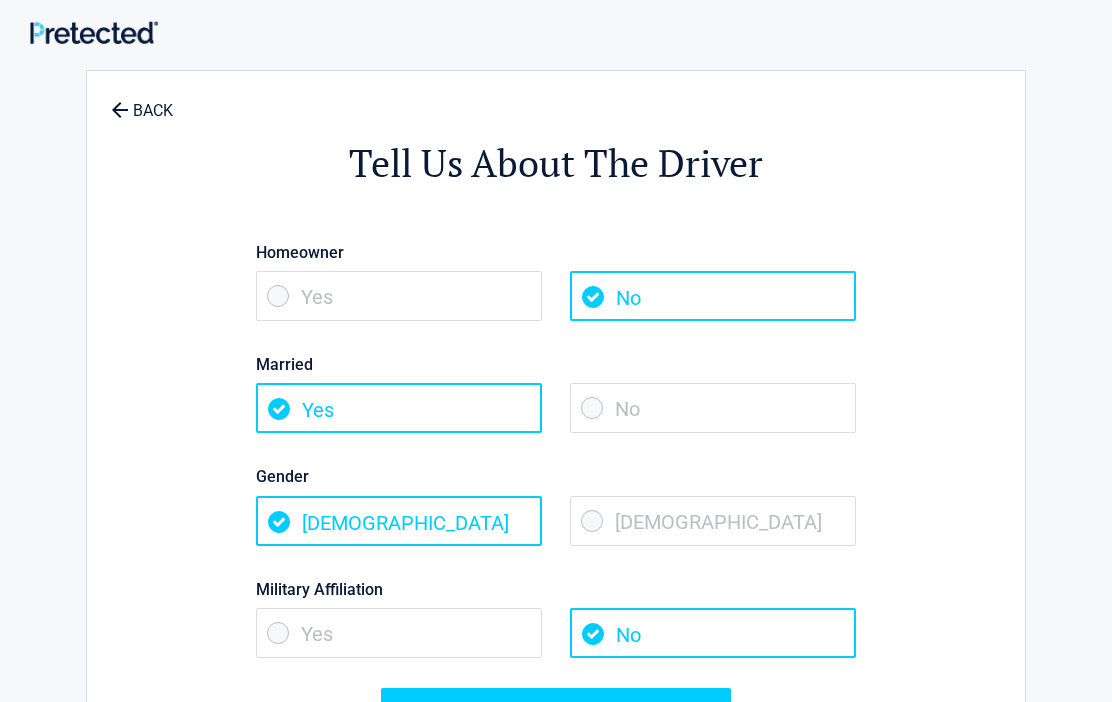 click on "No" at bounding box center (713, 408) 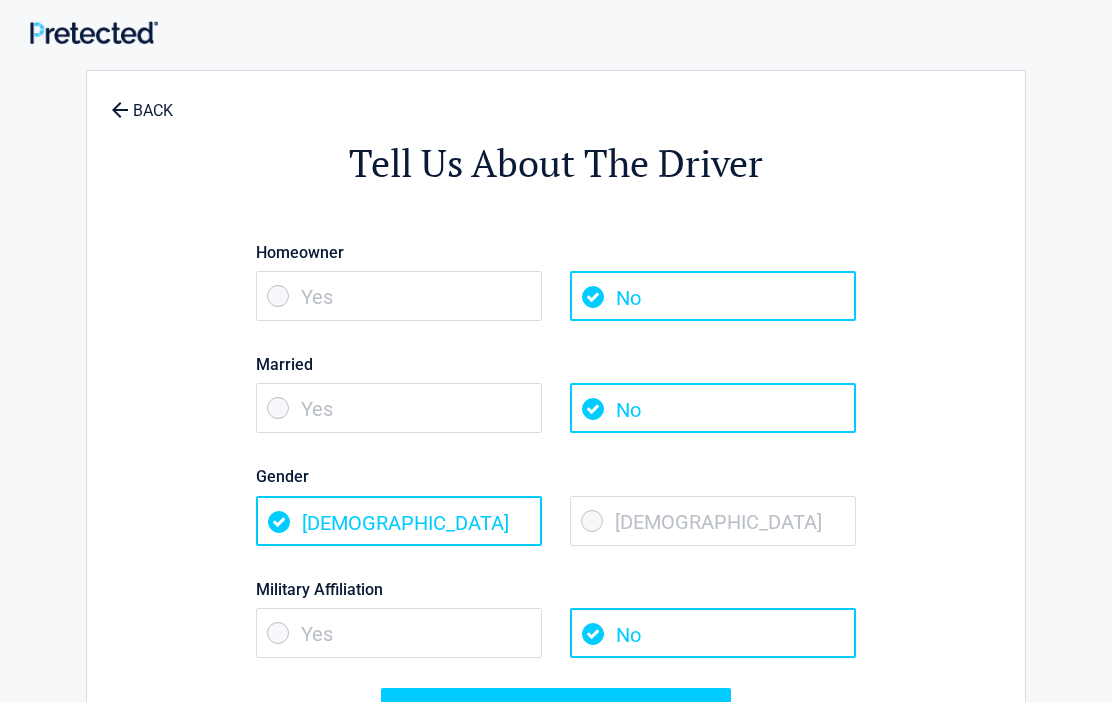 click on "Female" at bounding box center (713, 521) 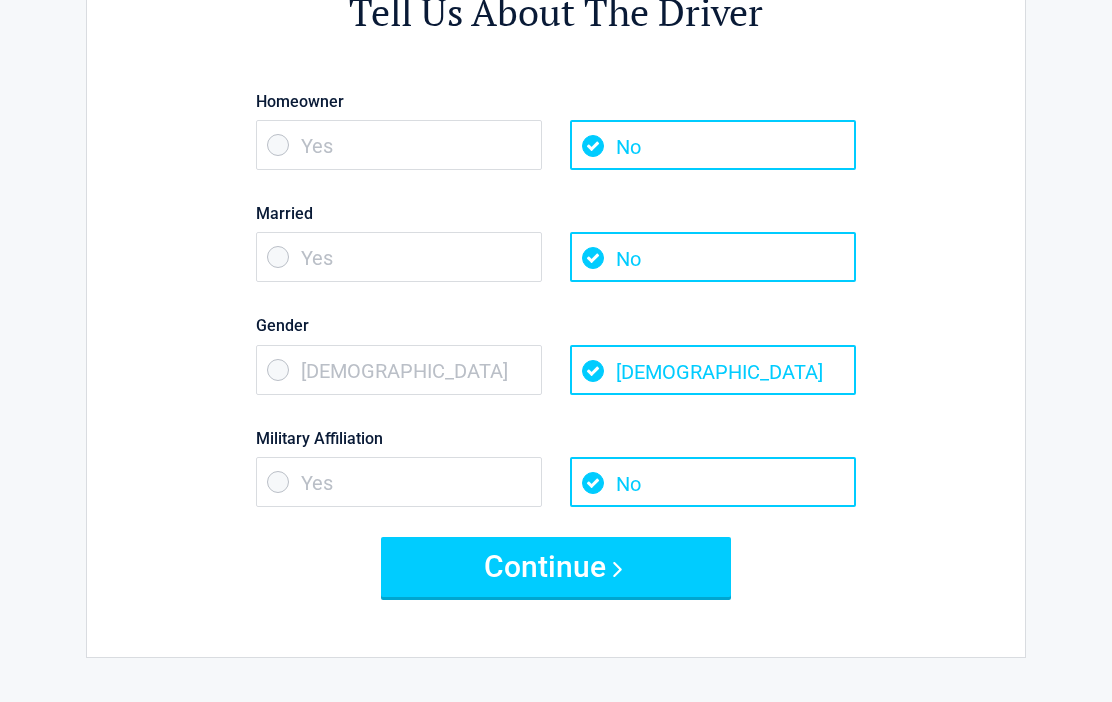 scroll, scrollTop: 149, scrollLeft: 0, axis: vertical 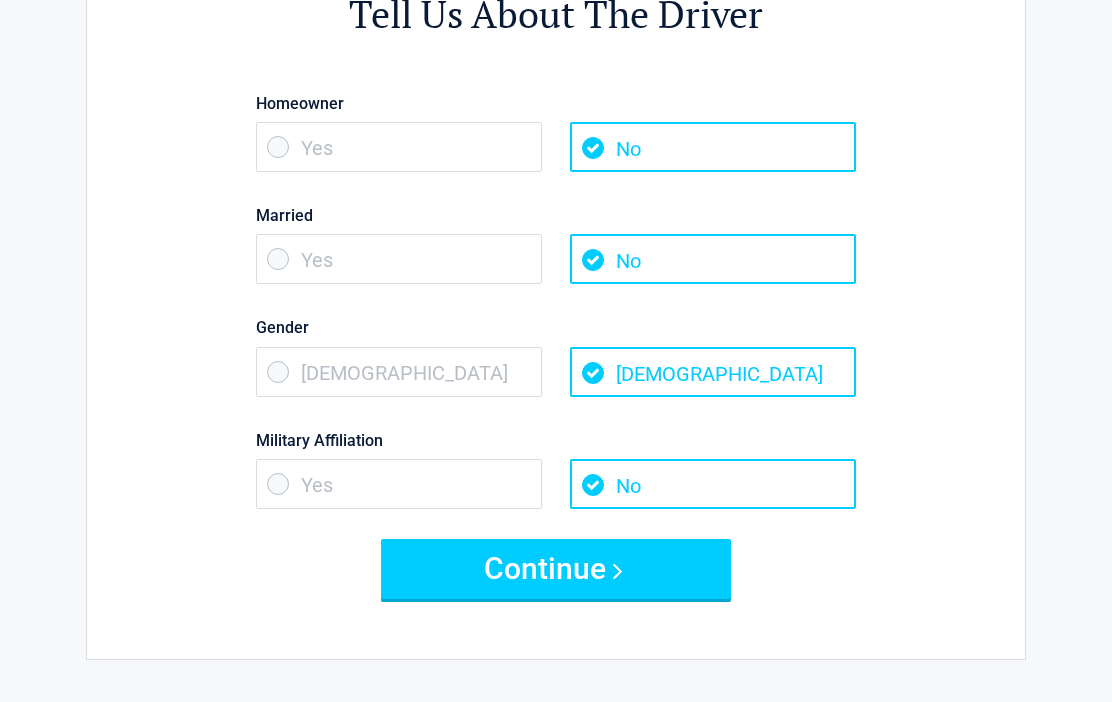 click on "Continue" at bounding box center [556, 569] 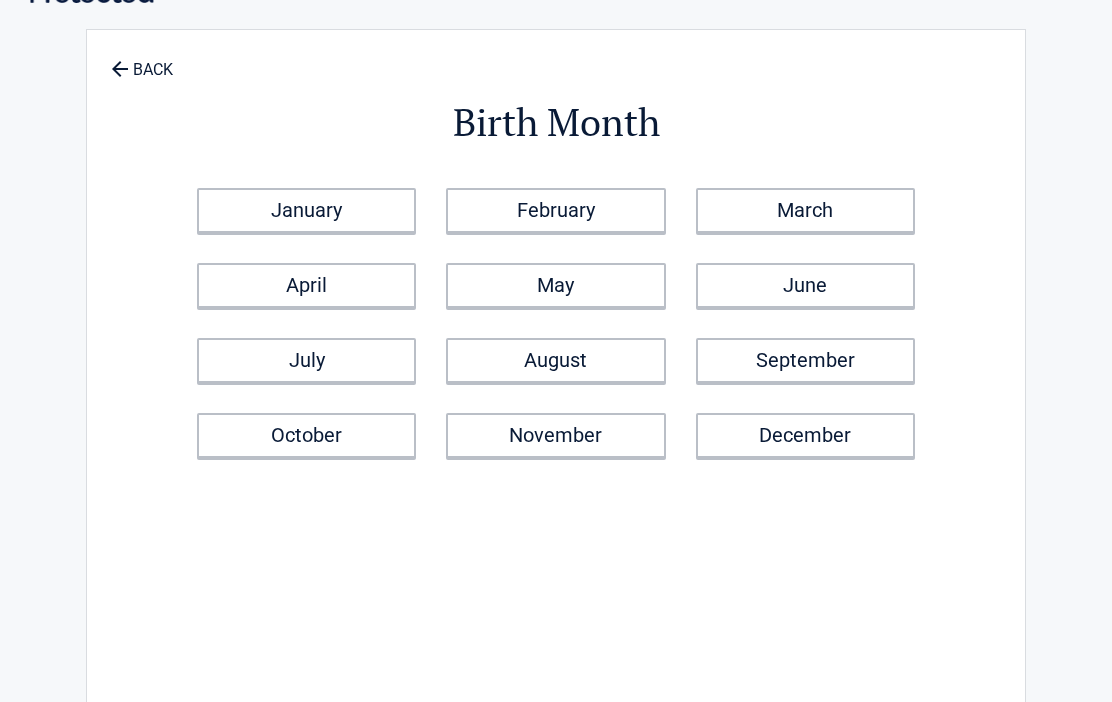 scroll, scrollTop: 0, scrollLeft: 0, axis: both 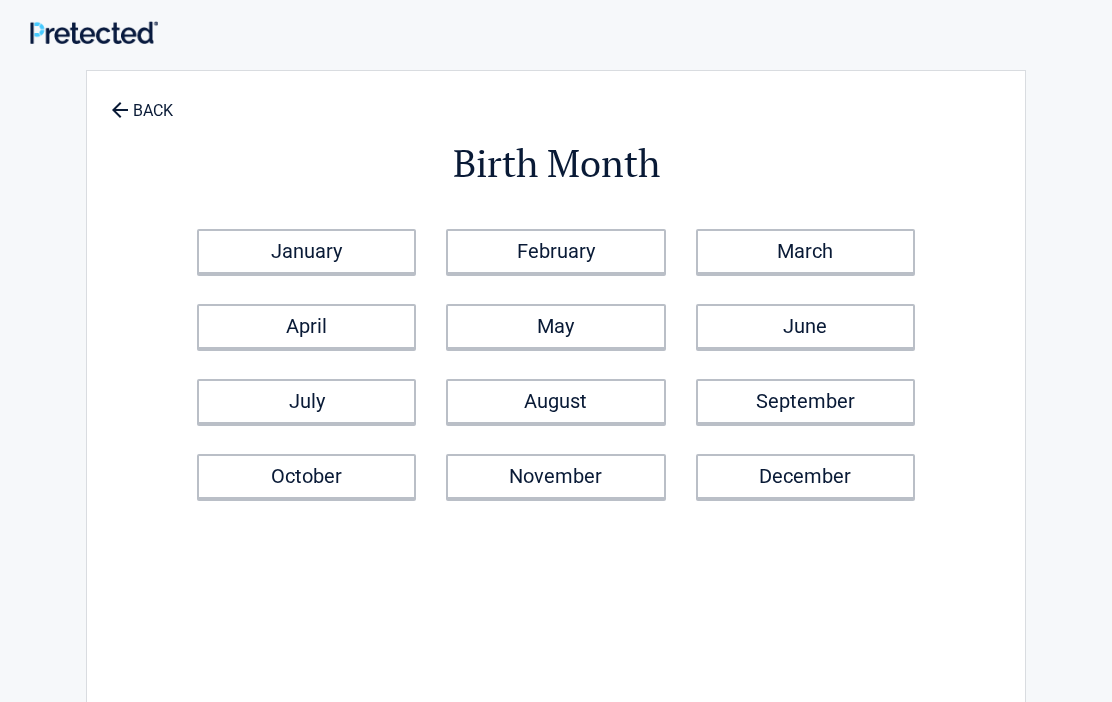 click on "October" at bounding box center [306, 476] 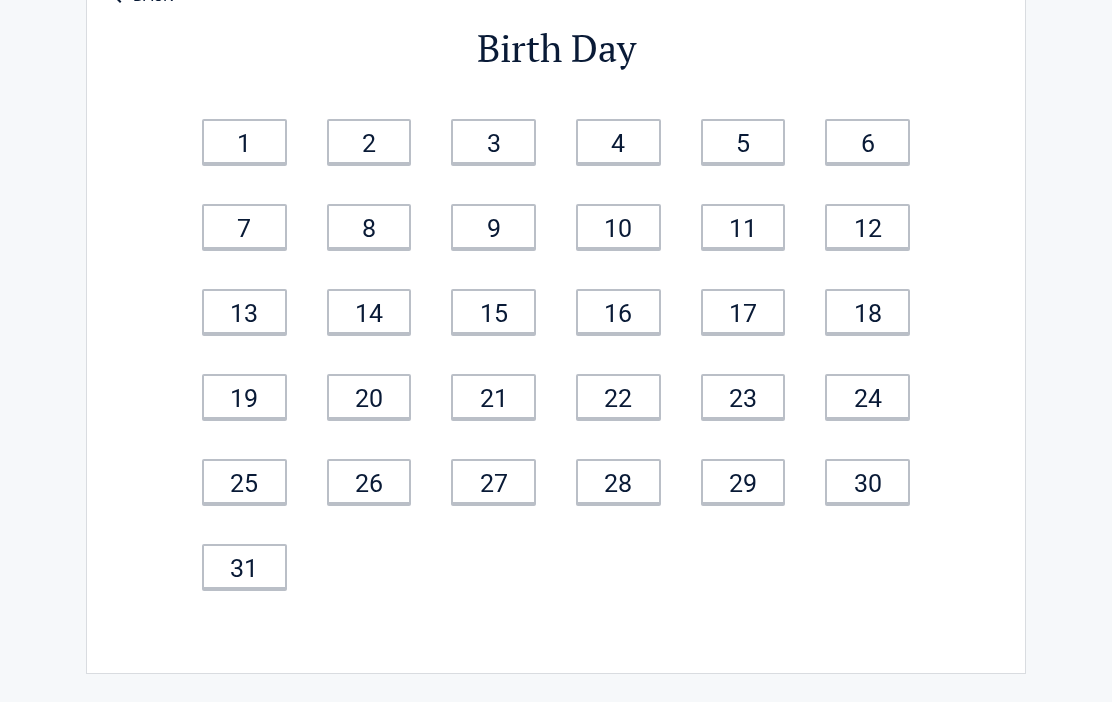scroll, scrollTop: 0, scrollLeft: 0, axis: both 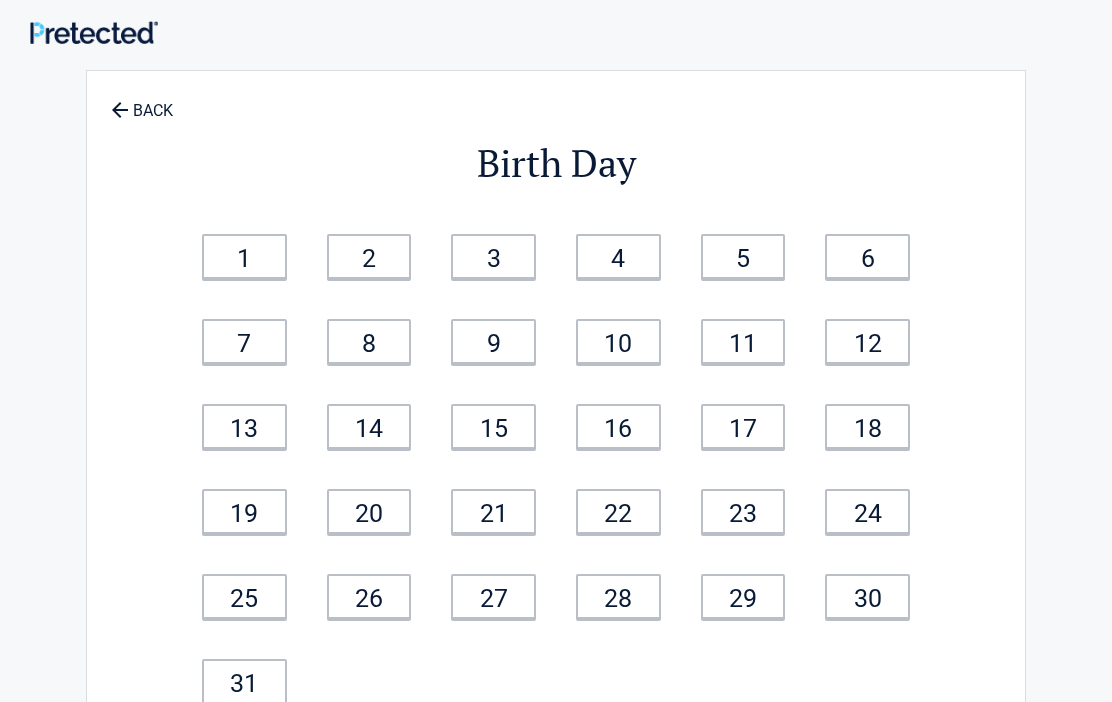 click on "24" at bounding box center (867, 511) 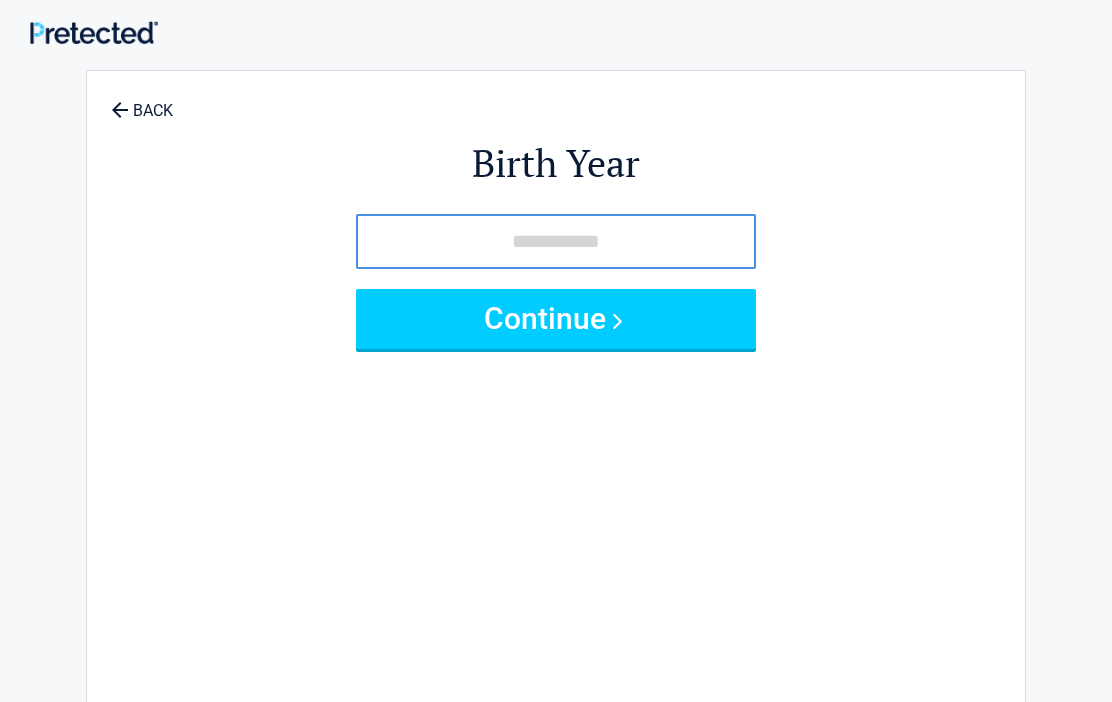 click at bounding box center (556, 241) 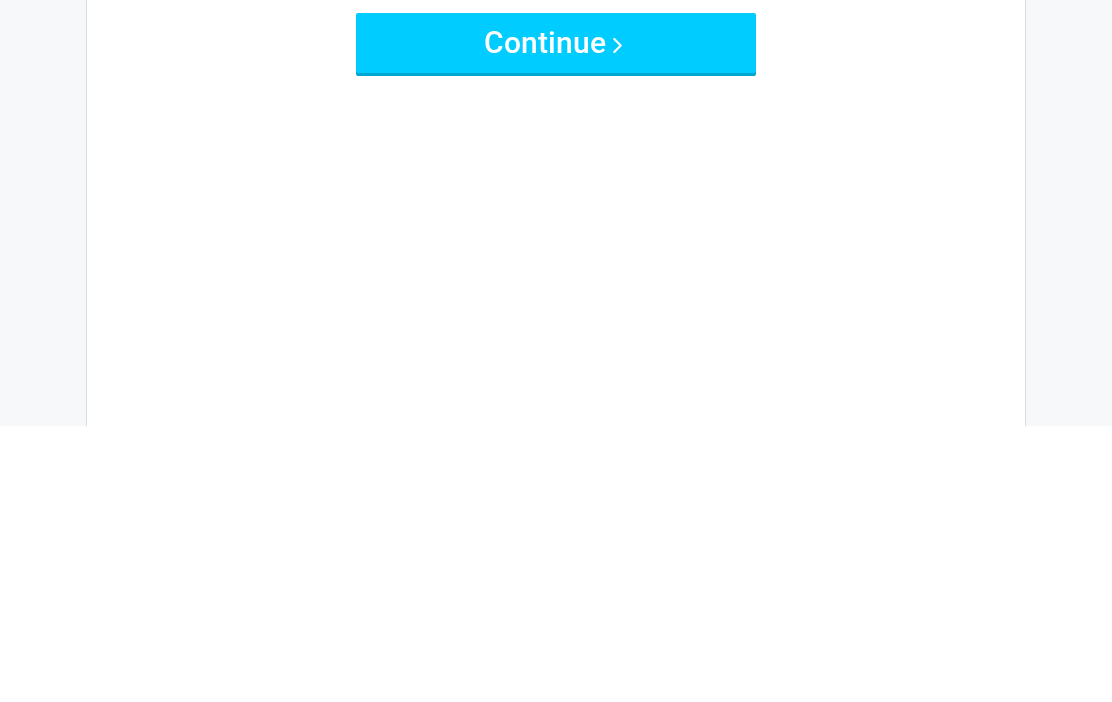 type on "****" 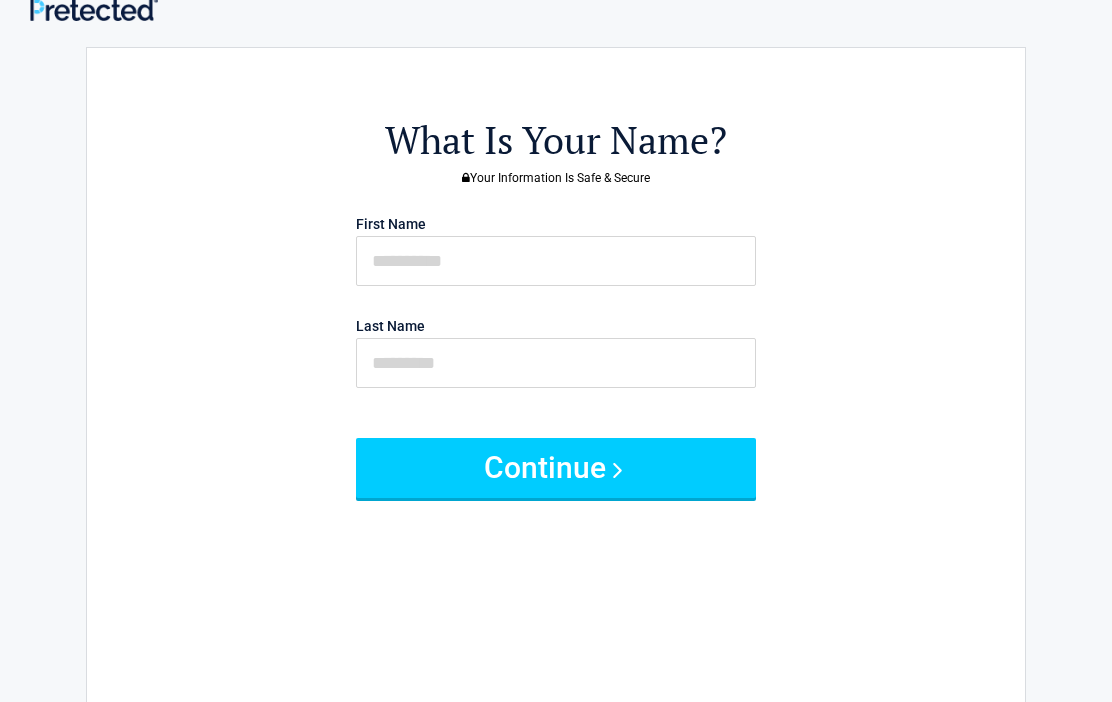 scroll, scrollTop: 0, scrollLeft: 0, axis: both 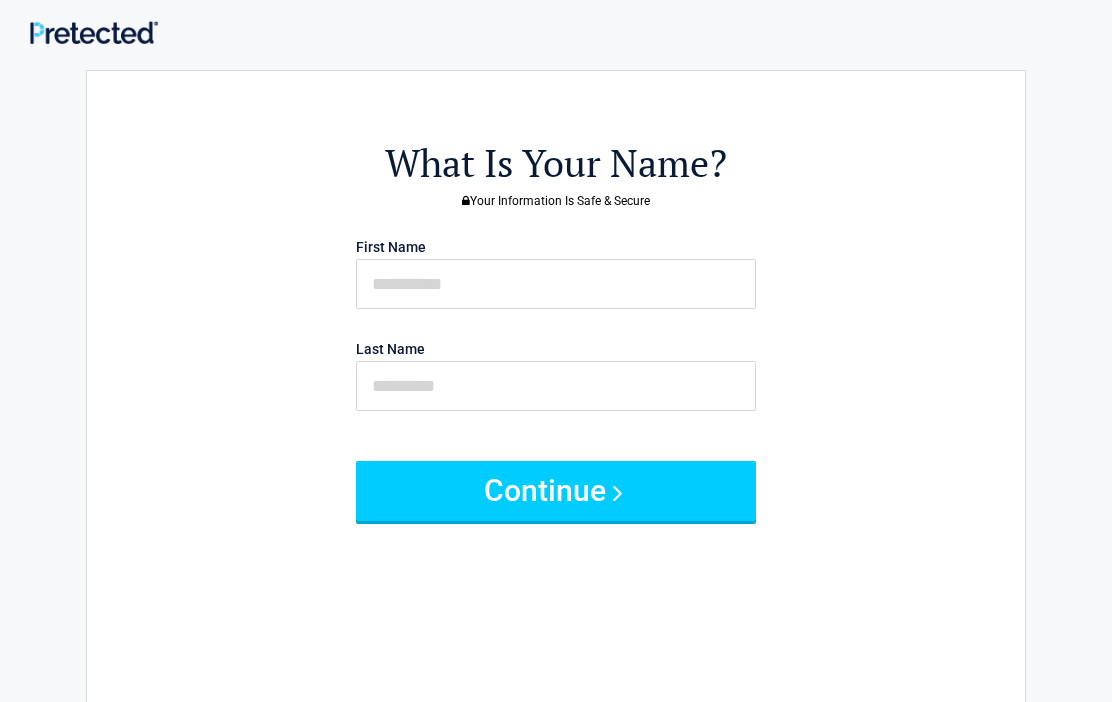 click on "Continue" at bounding box center [556, 491] 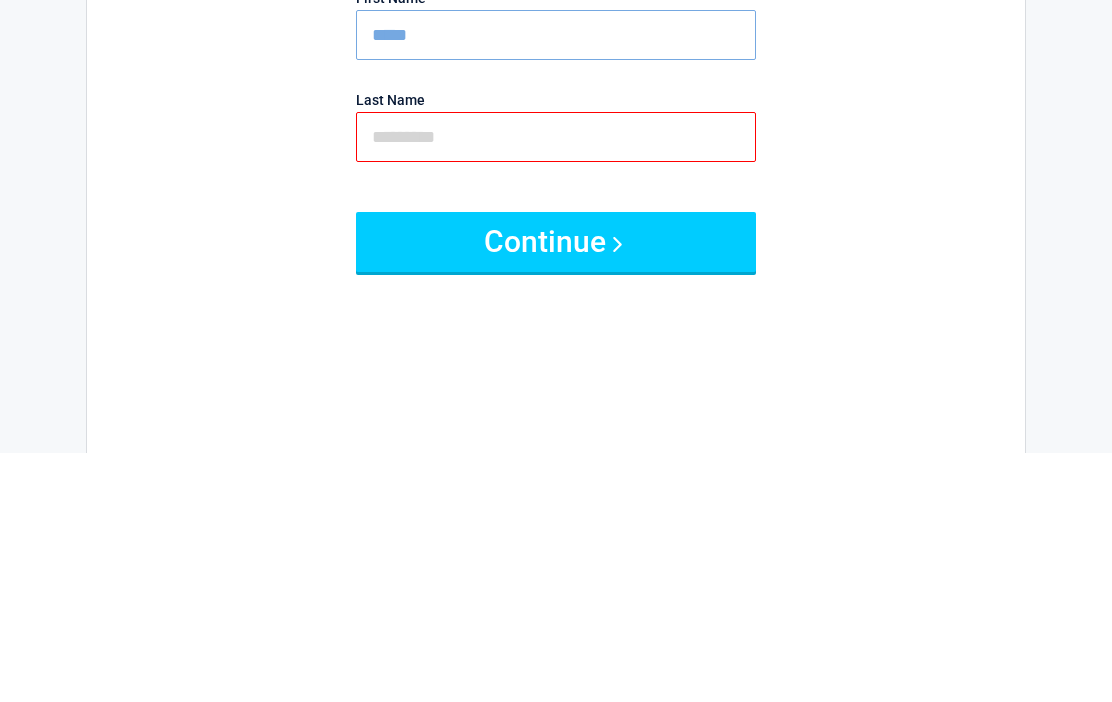 type on "*****" 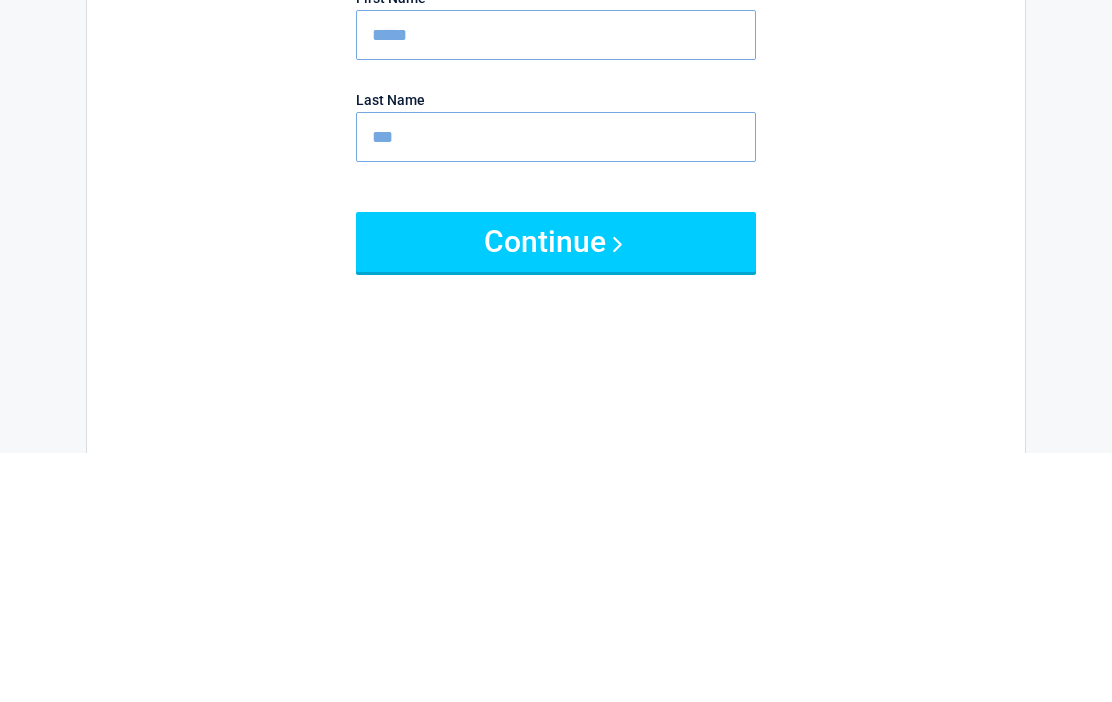type on "***" 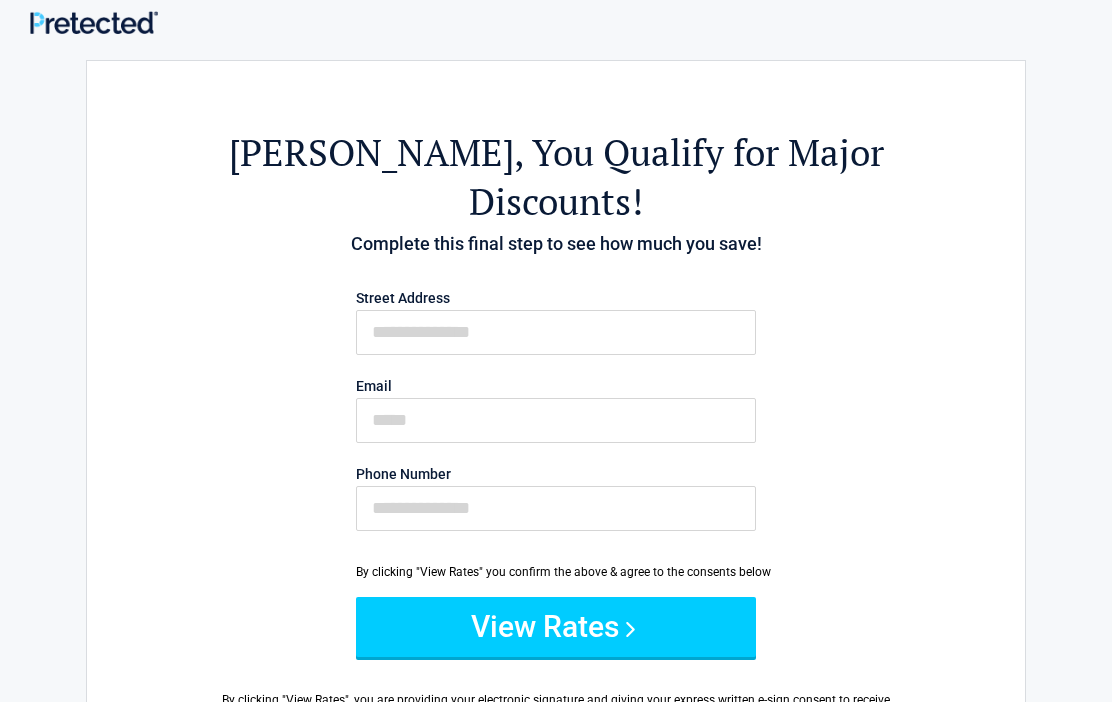 scroll, scrollTop: 0, scrollLeft: 0, axis: both 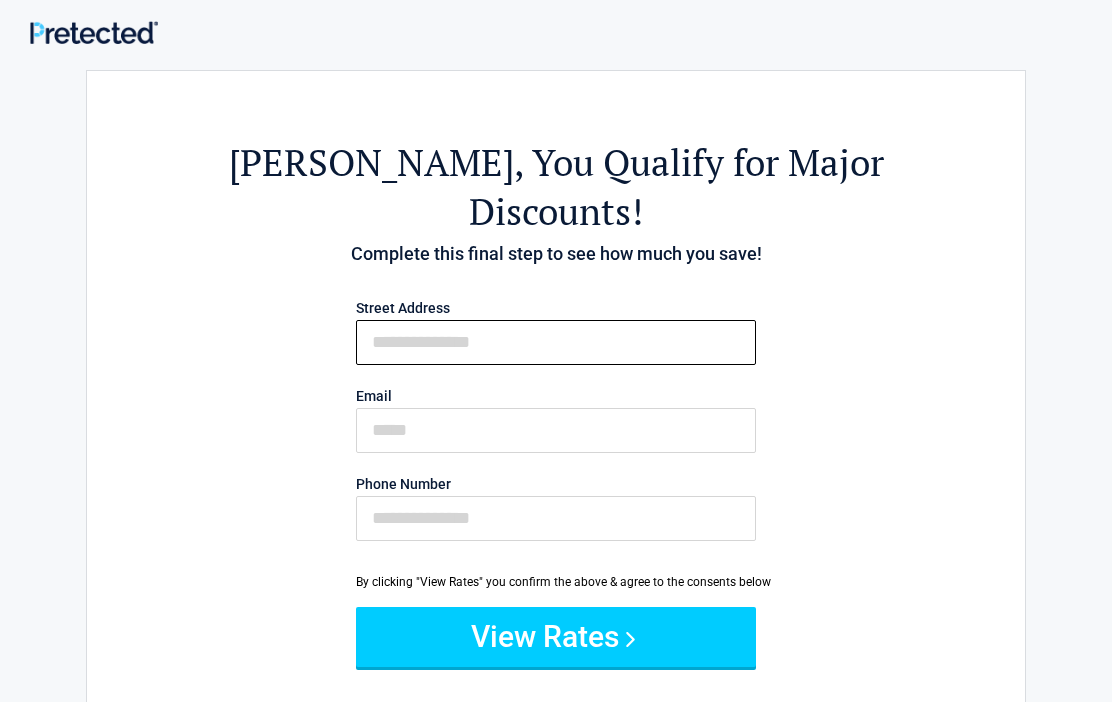 click on "First Name" at bounding box center (556, 342) 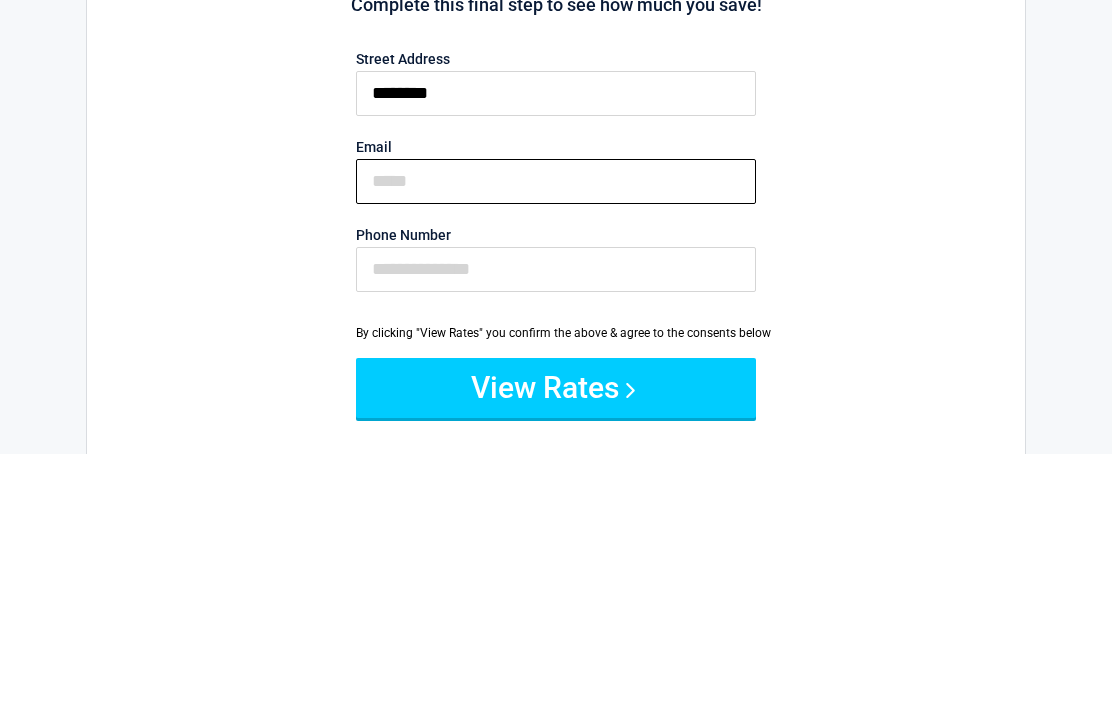 click on "Email" at bounding box center [556, 430] 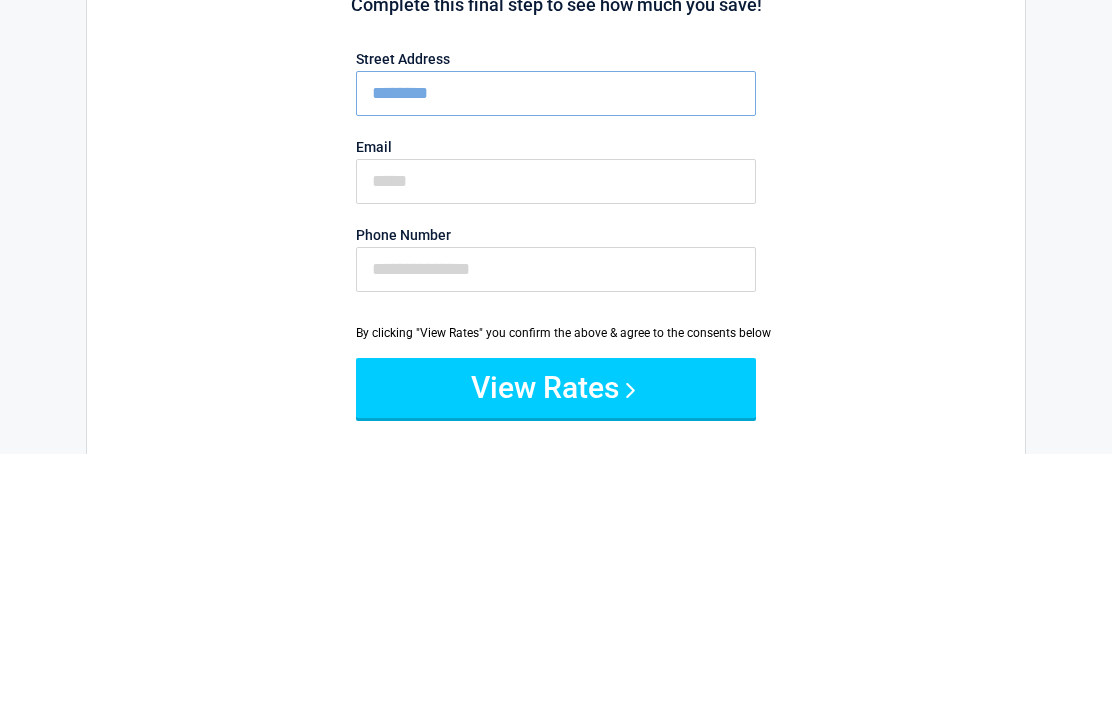 click on "********" at bounding box center (556, 342) 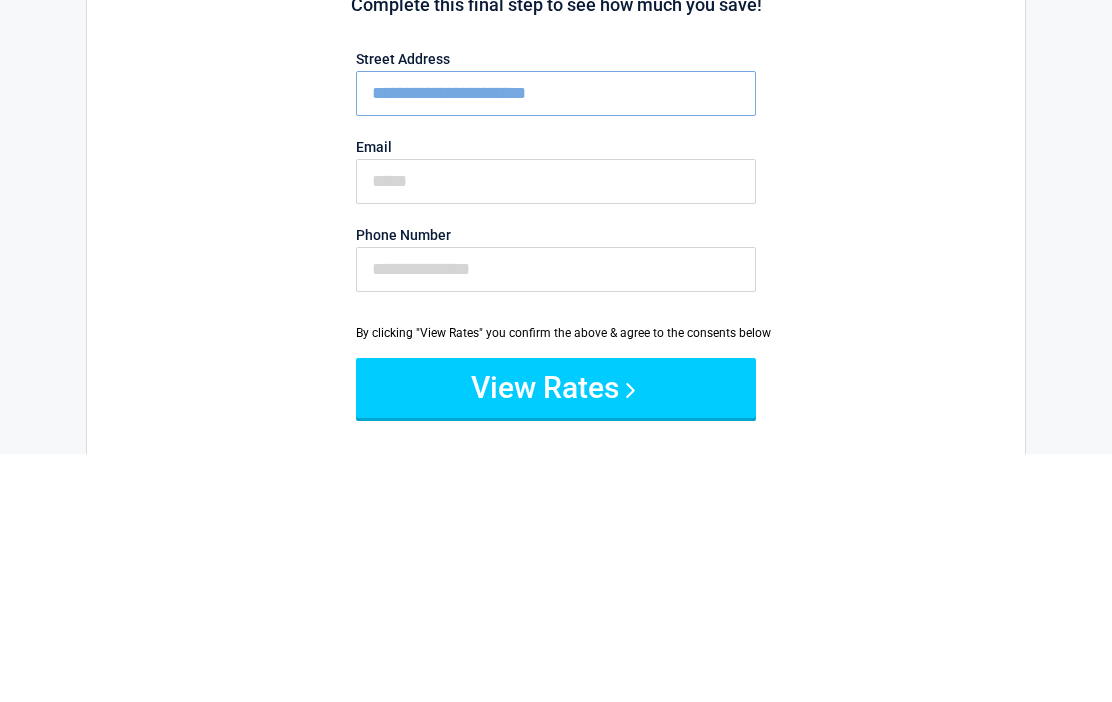 type on "**********" 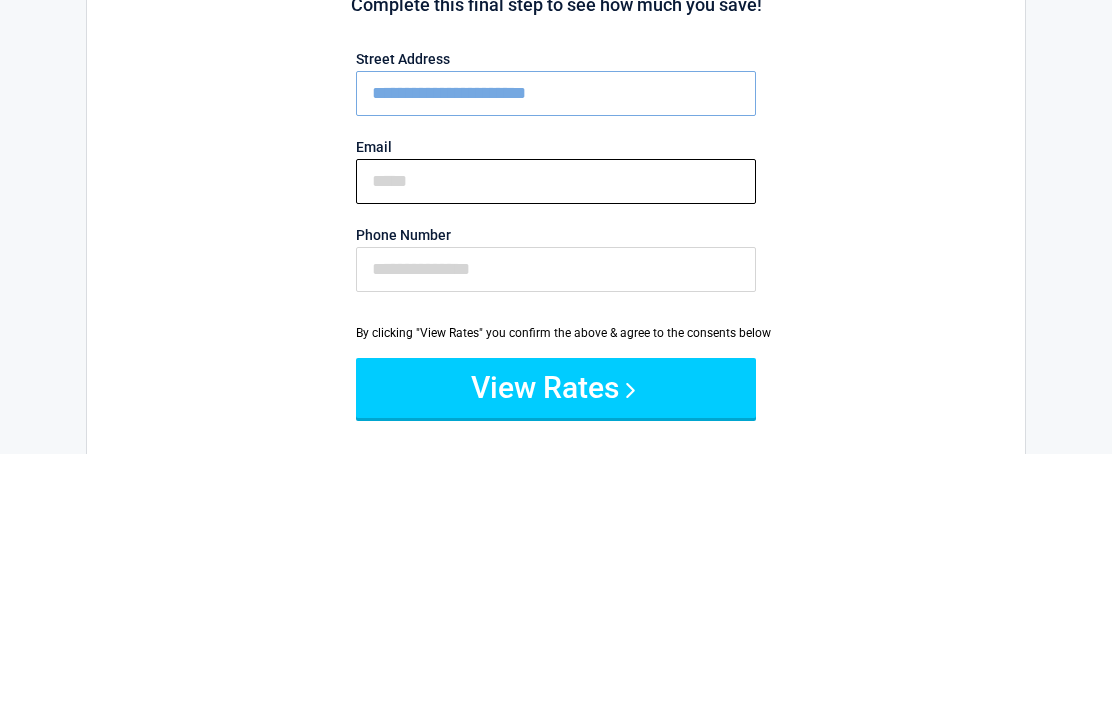 click on "Email" at bounding box center (556, 430) 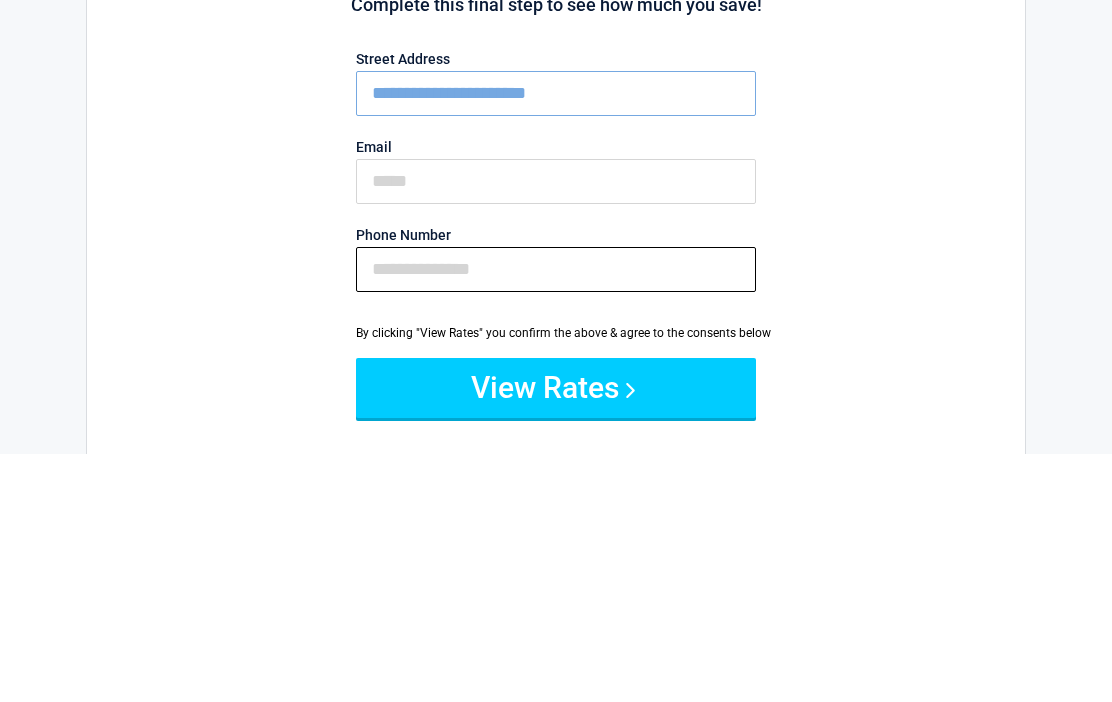 click on "Phone Number" at bounding box center [556, 518] 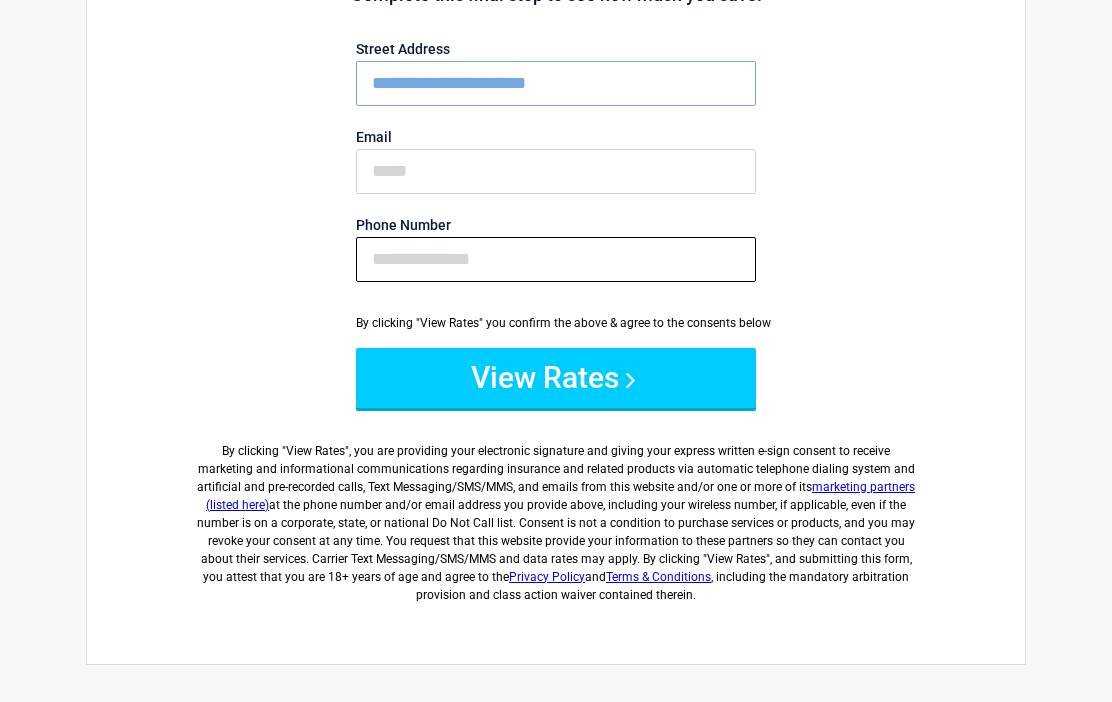 scroll, scrollTop: 0, scrollLeft: 0, axis: both 